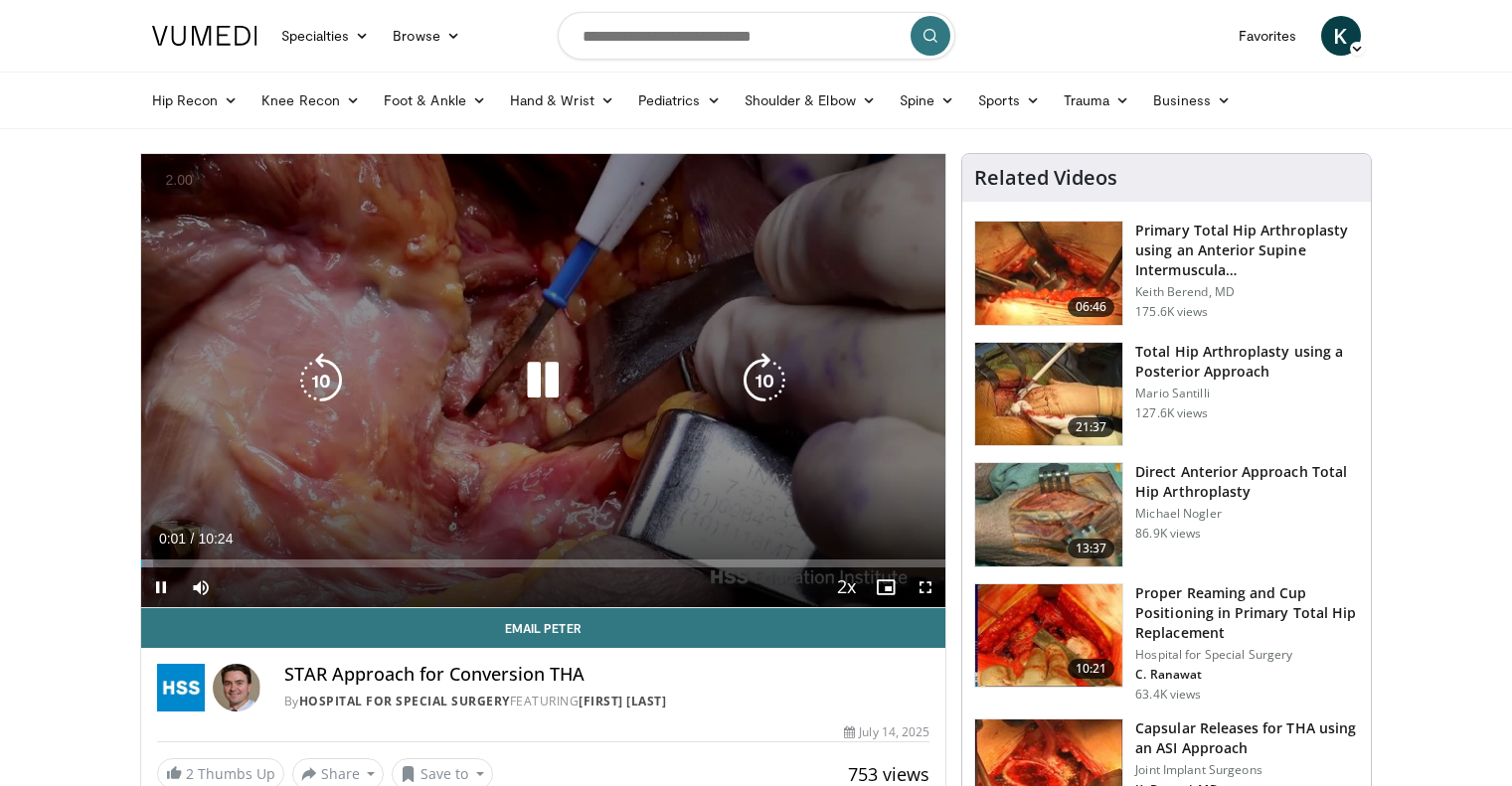 scroll, scrollTop: 0, scrollLeft: 0, axis: both 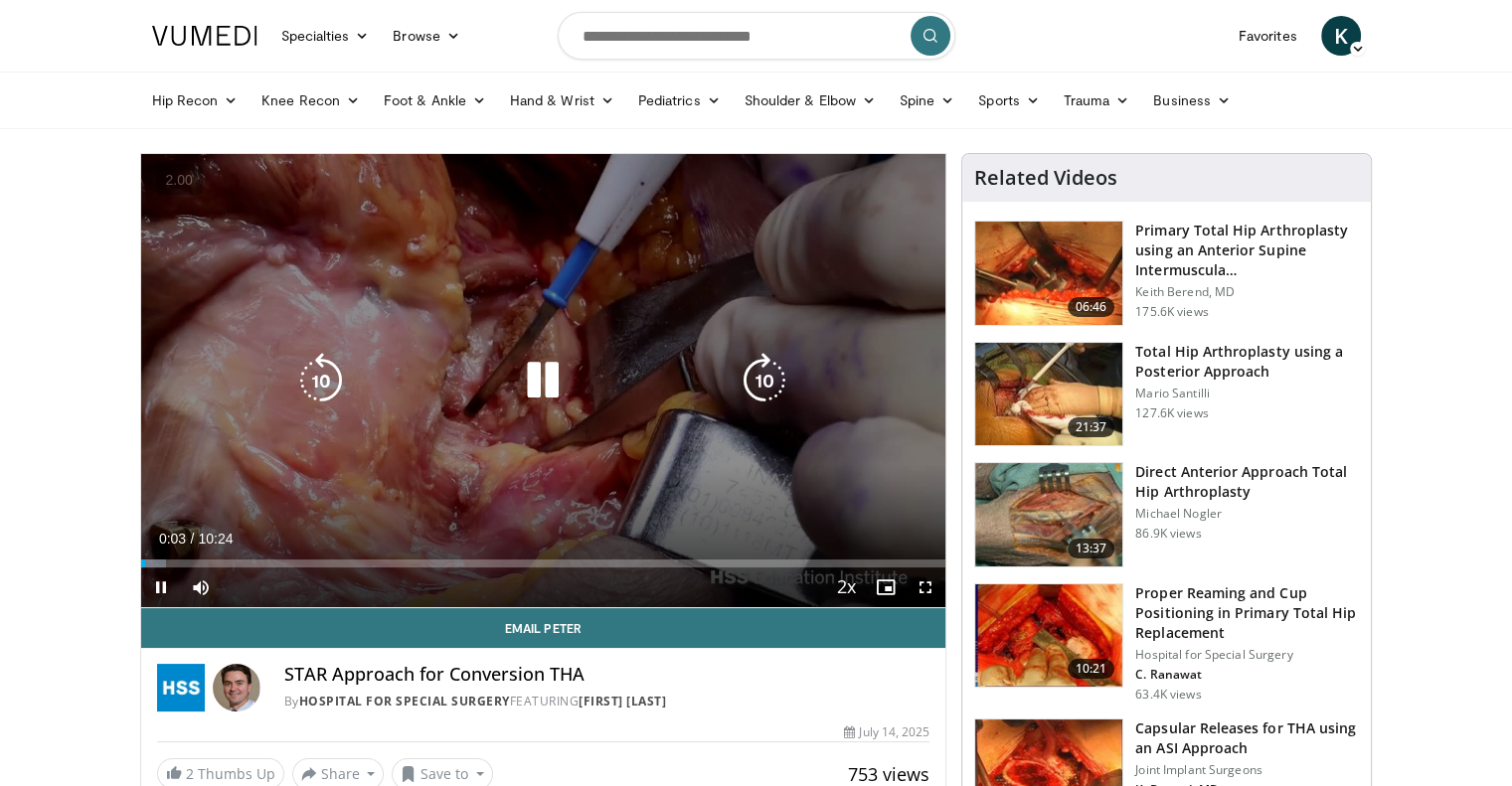 click at bounding box center (543, 381) 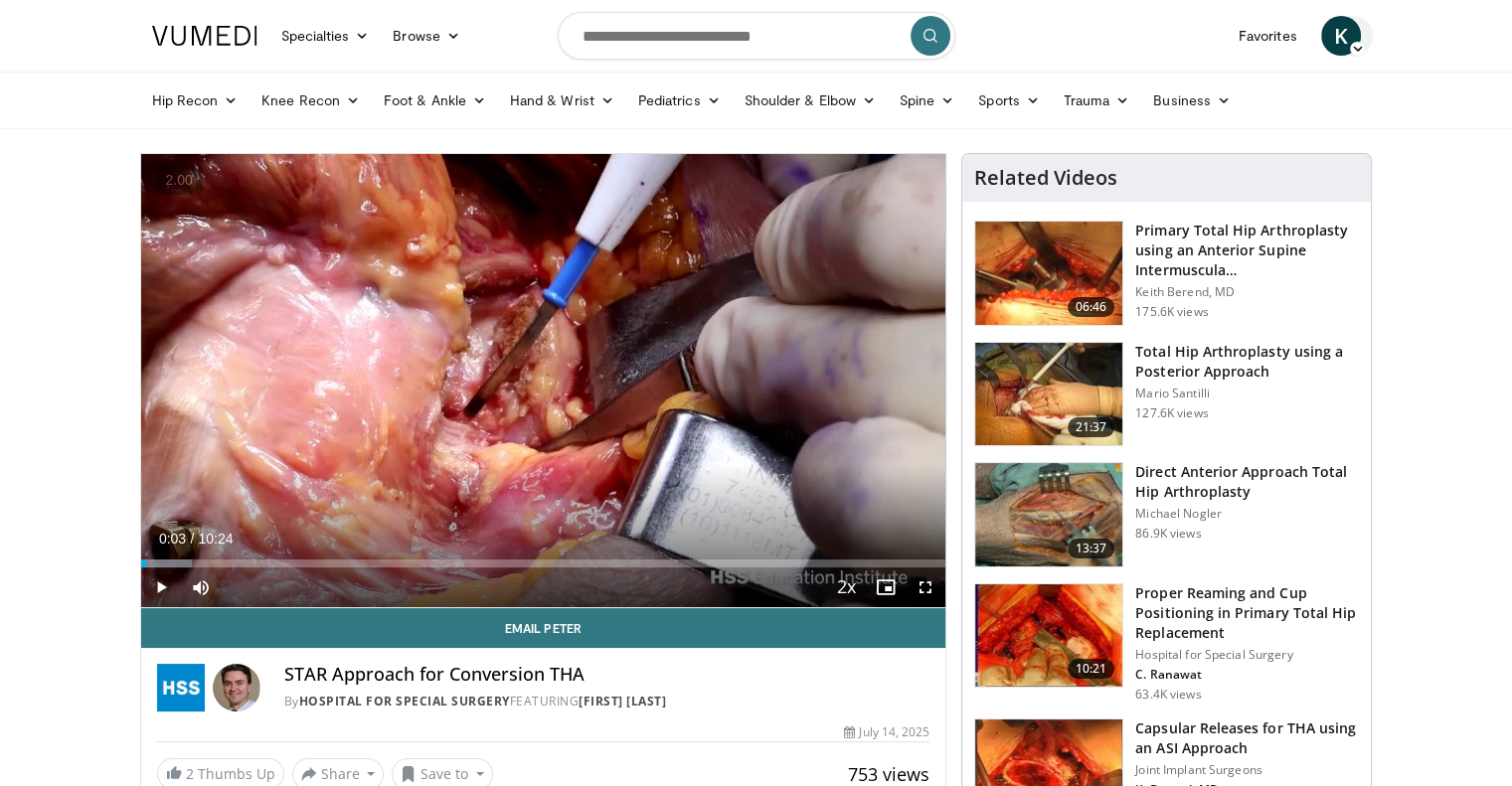 click on "K" at bounding box center [1341, 36] 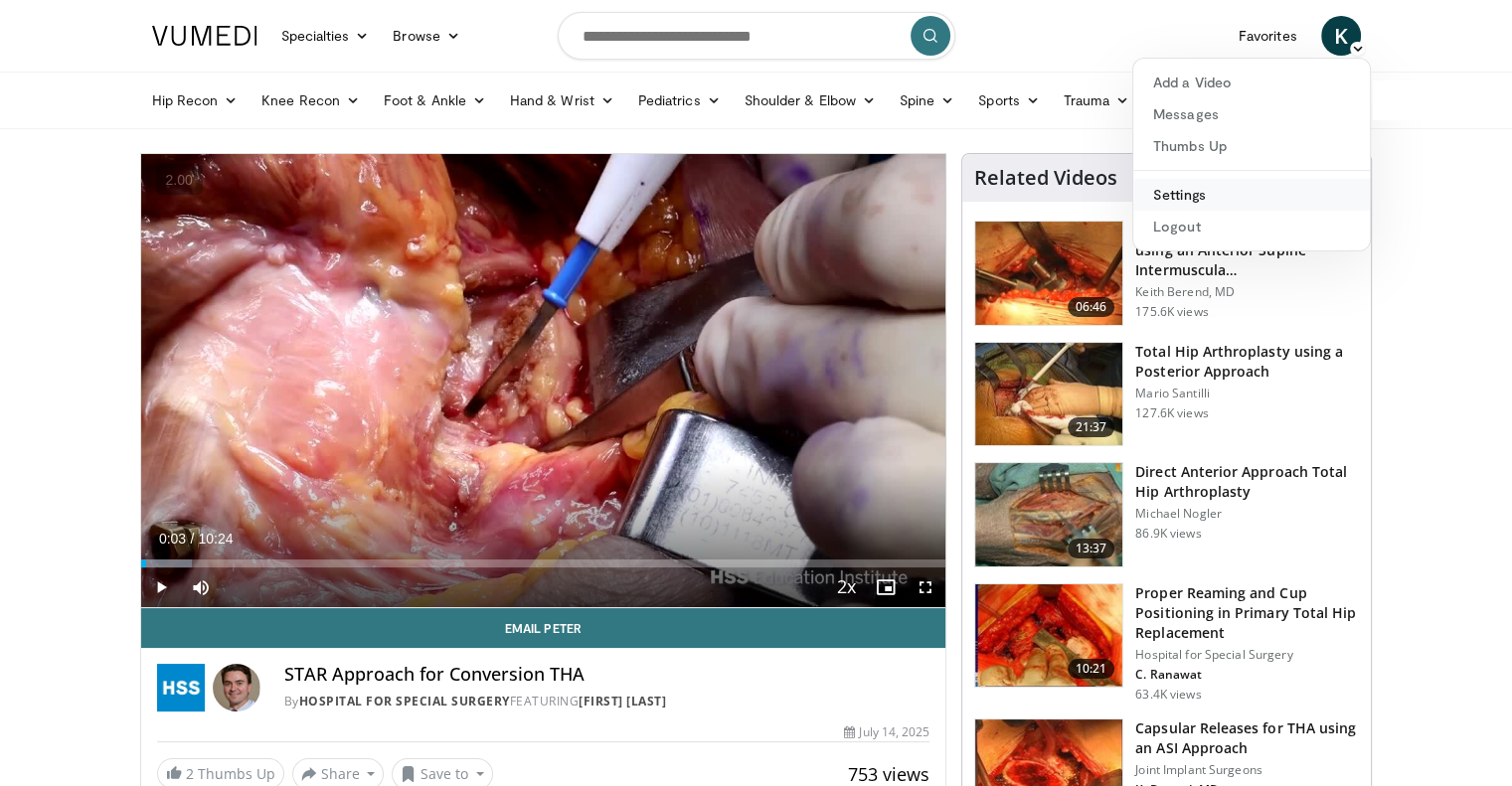 click on "Settings" at bounding box center (1252, 195) 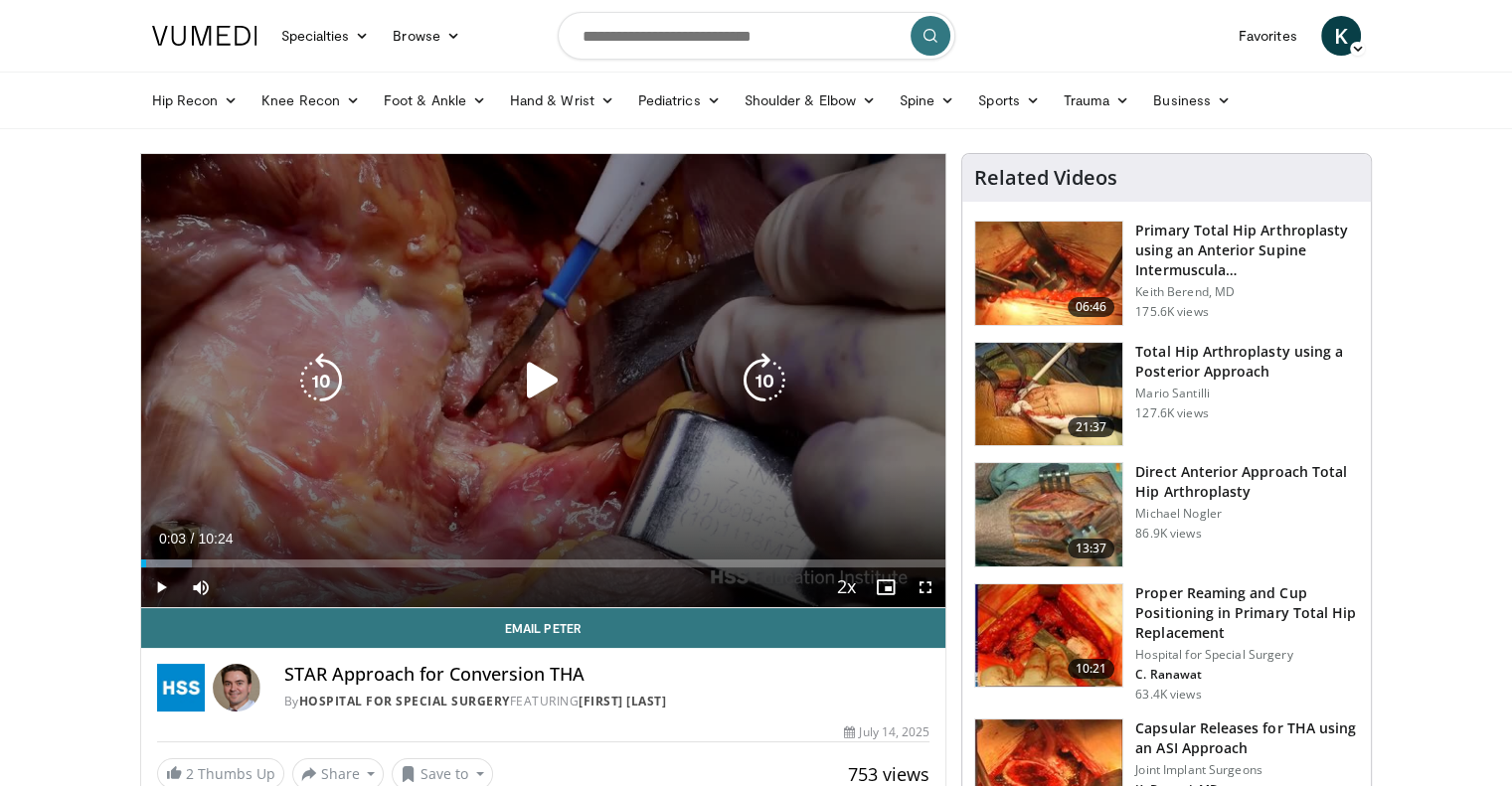 click on "10 seconds
Tap to unmute" at bounding box center (544, 381) 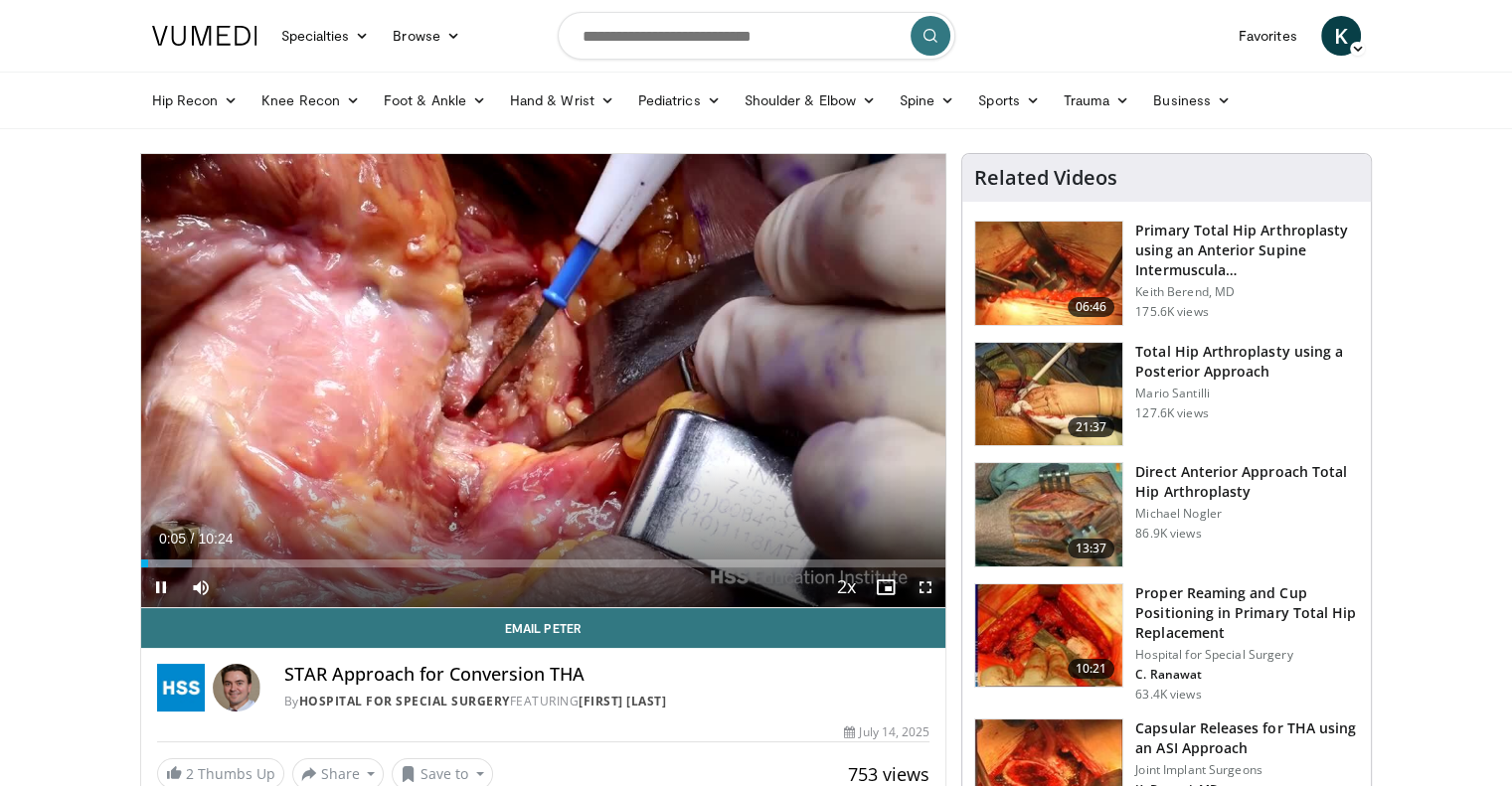 click at bounding box center (925, 587) 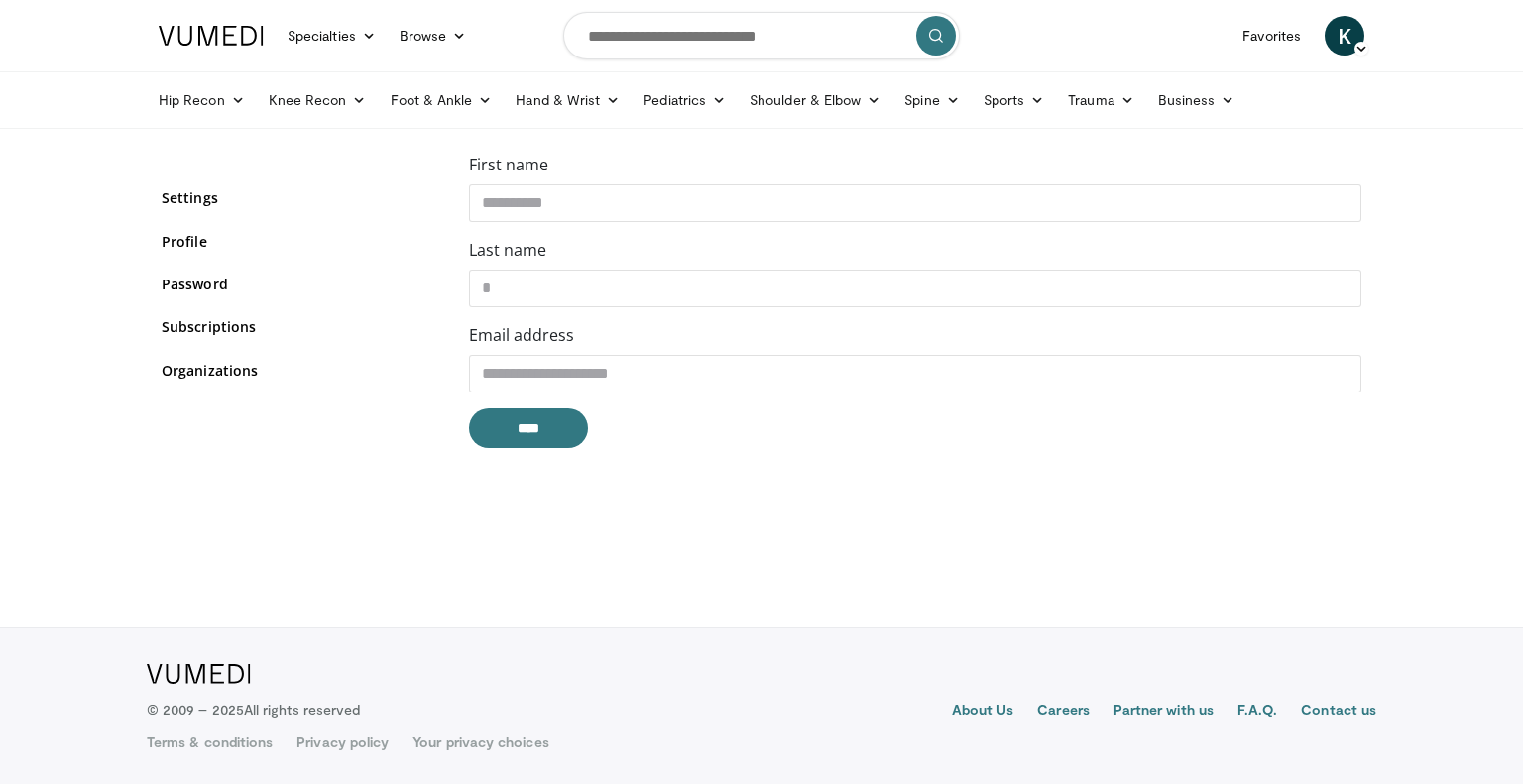 scroll, scrollTop: 0, scrollLeft: 0, axis: both 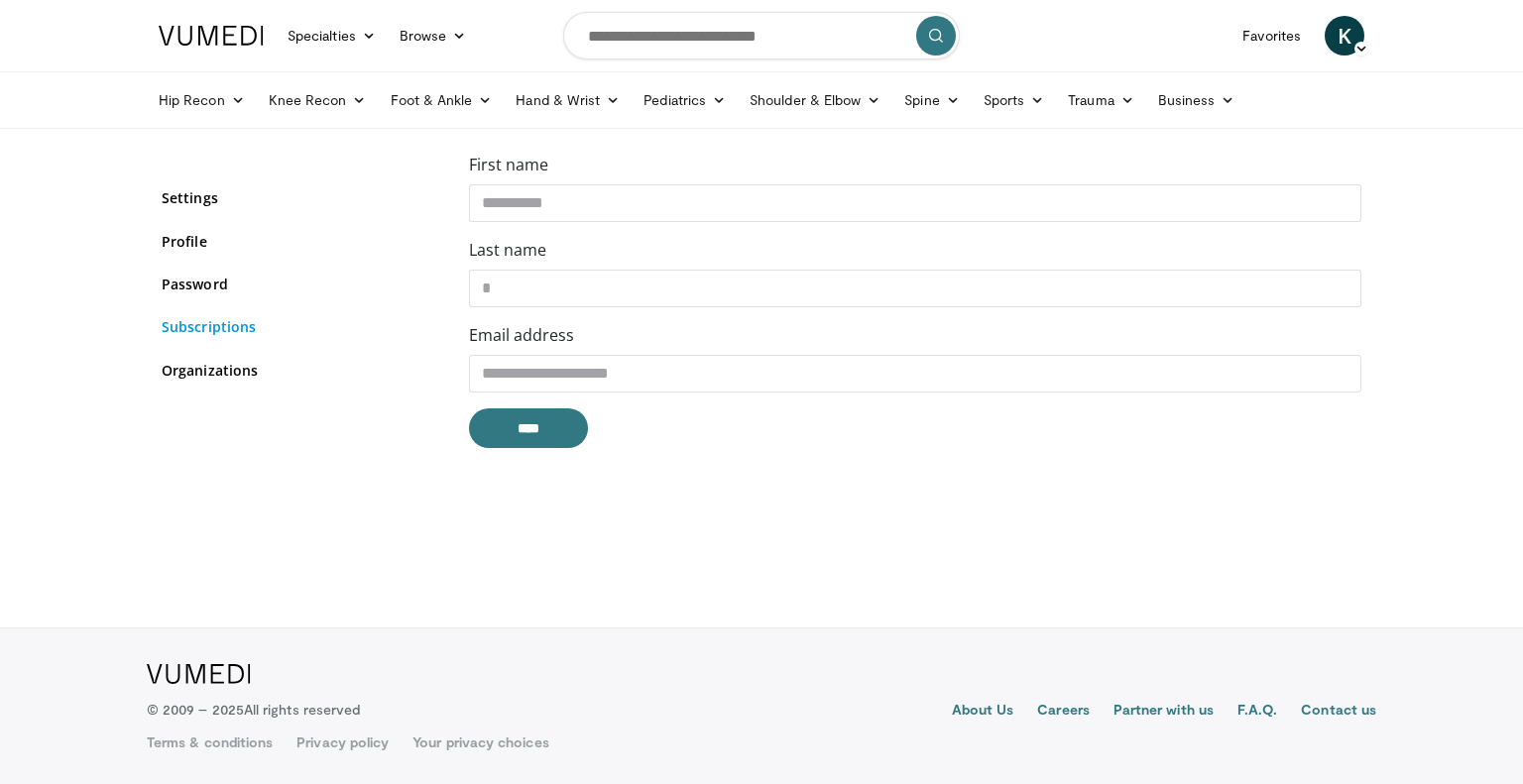 click on "Subscriptions" at bounding box center [300, 326] 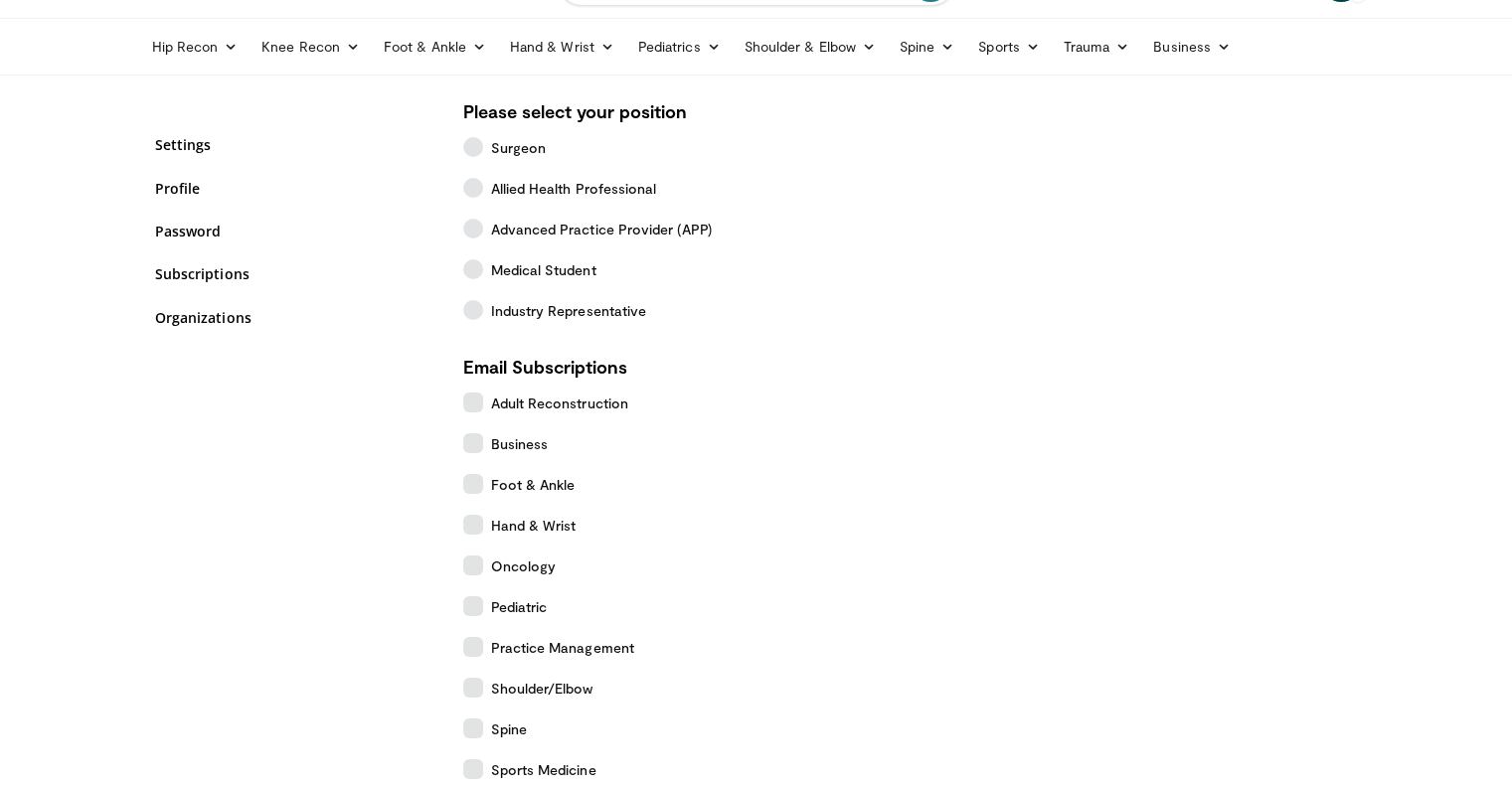 scroll, scrollTop: 55, scrollLeft: 0, axis: vertical 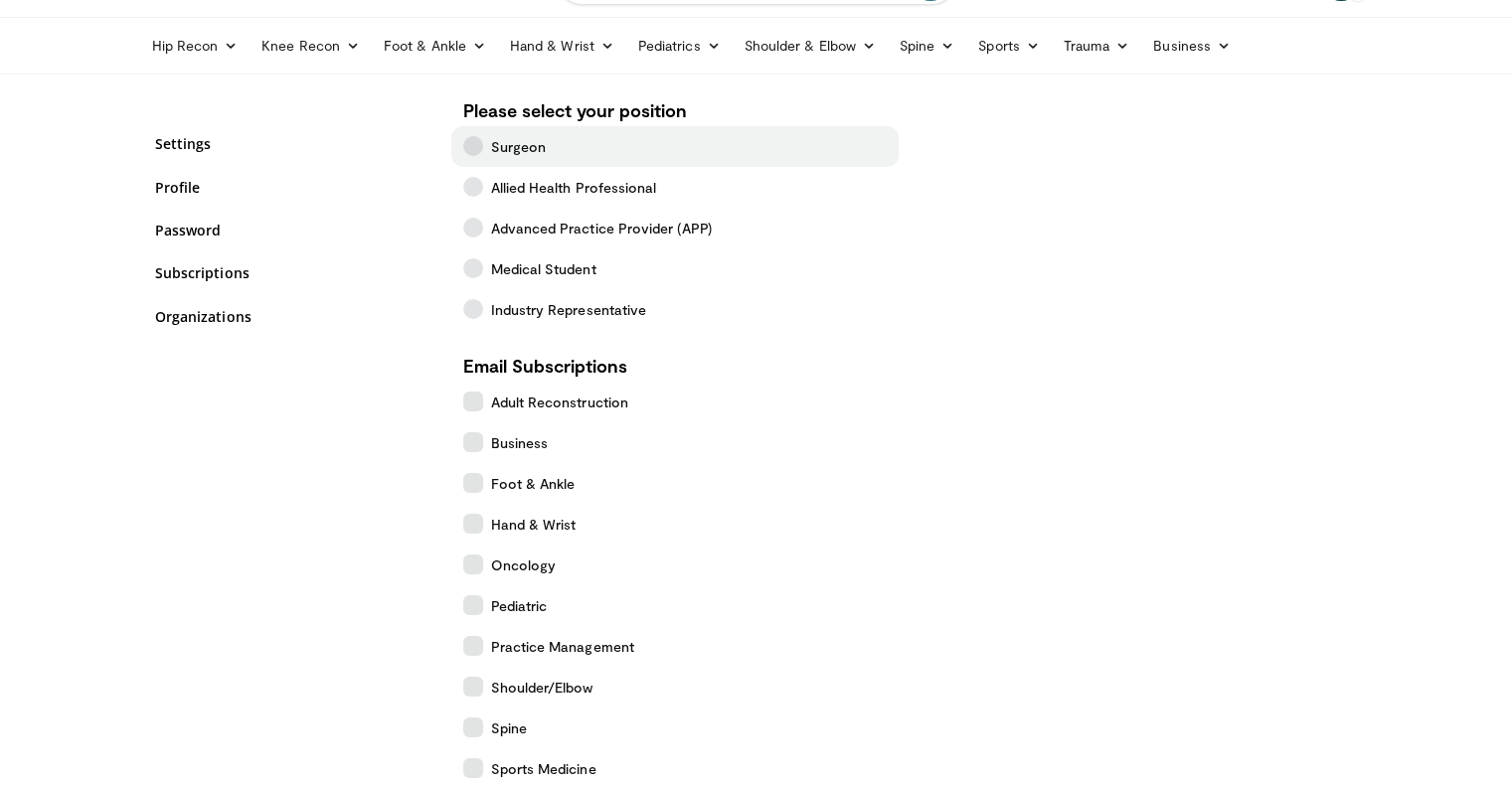 click at bounding box center [473, 146] 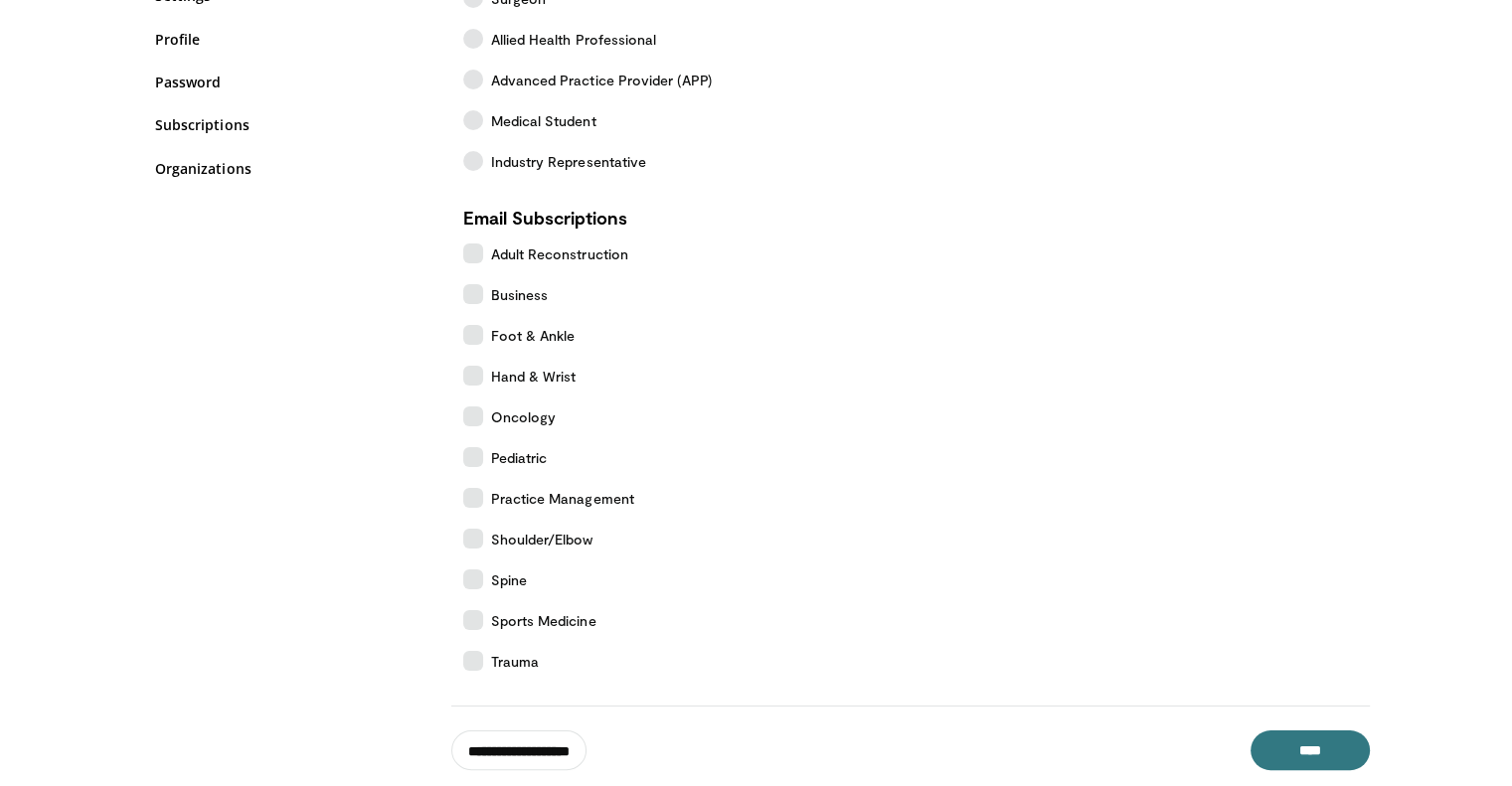 scroll, scrollTop: 285, scrollLeft: 0, axis: vertical 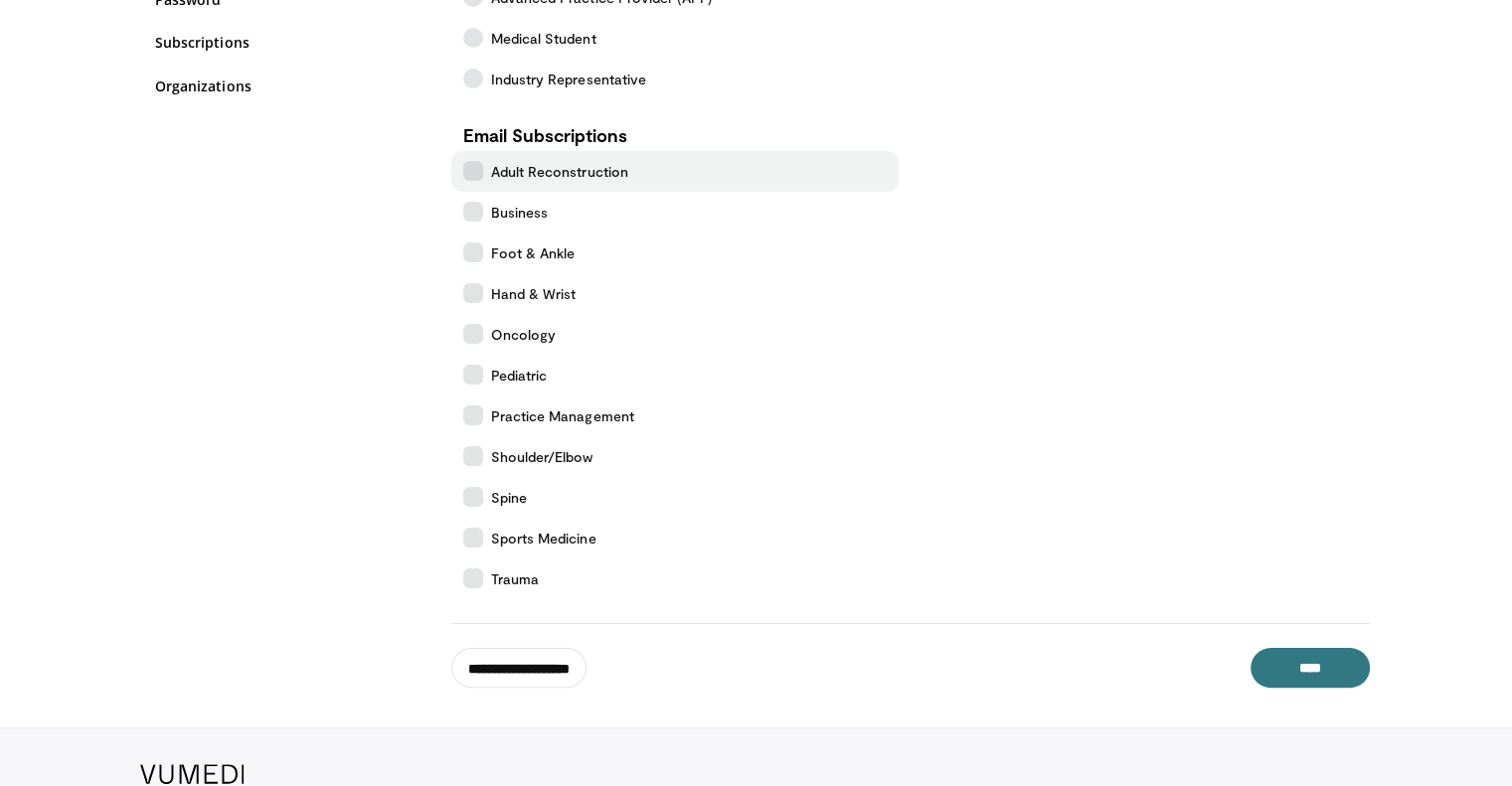 click on "Adult Reconstruction" at bounding box center [560, 171] 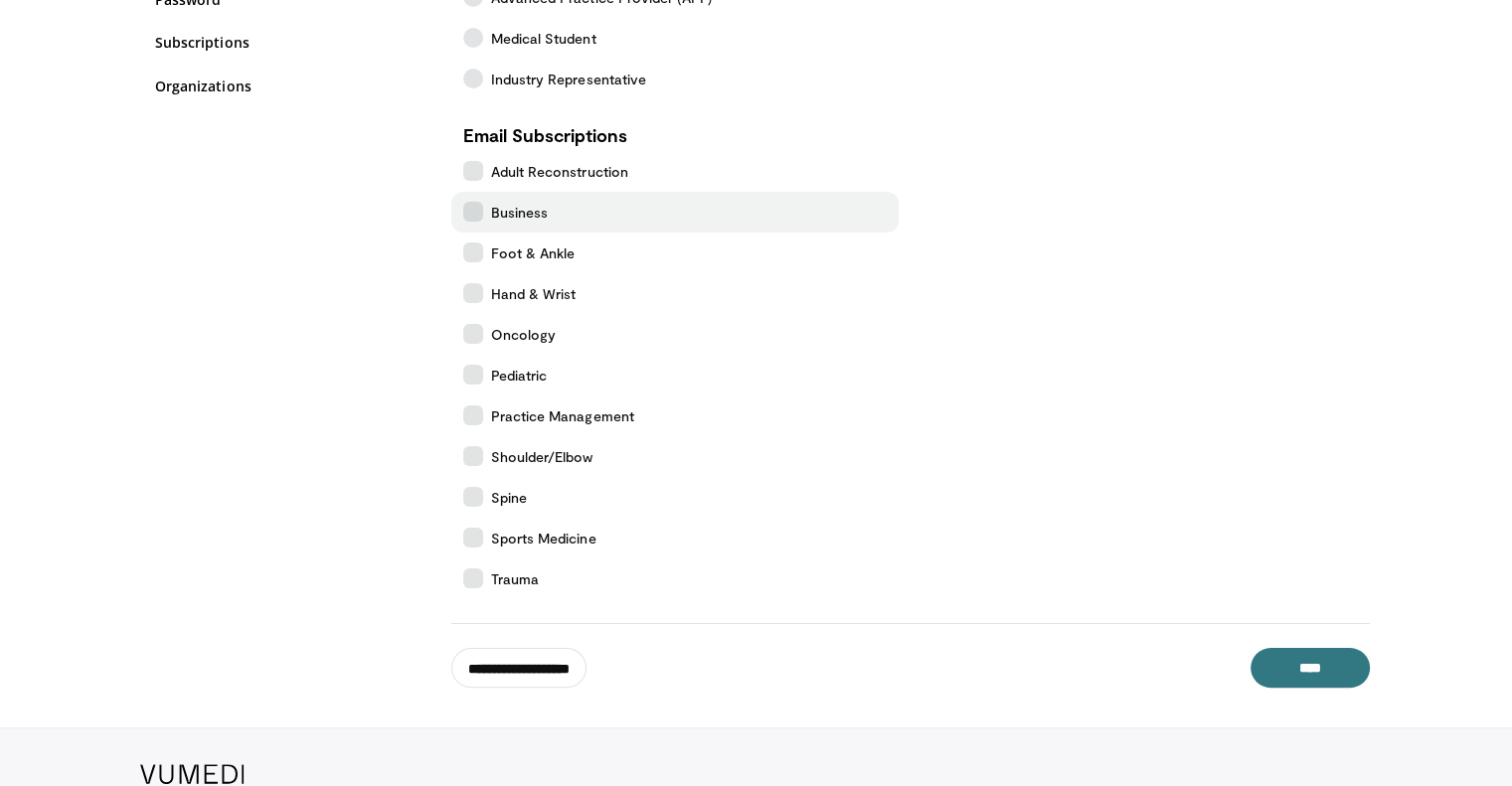 click at bounding box center (473, 212) 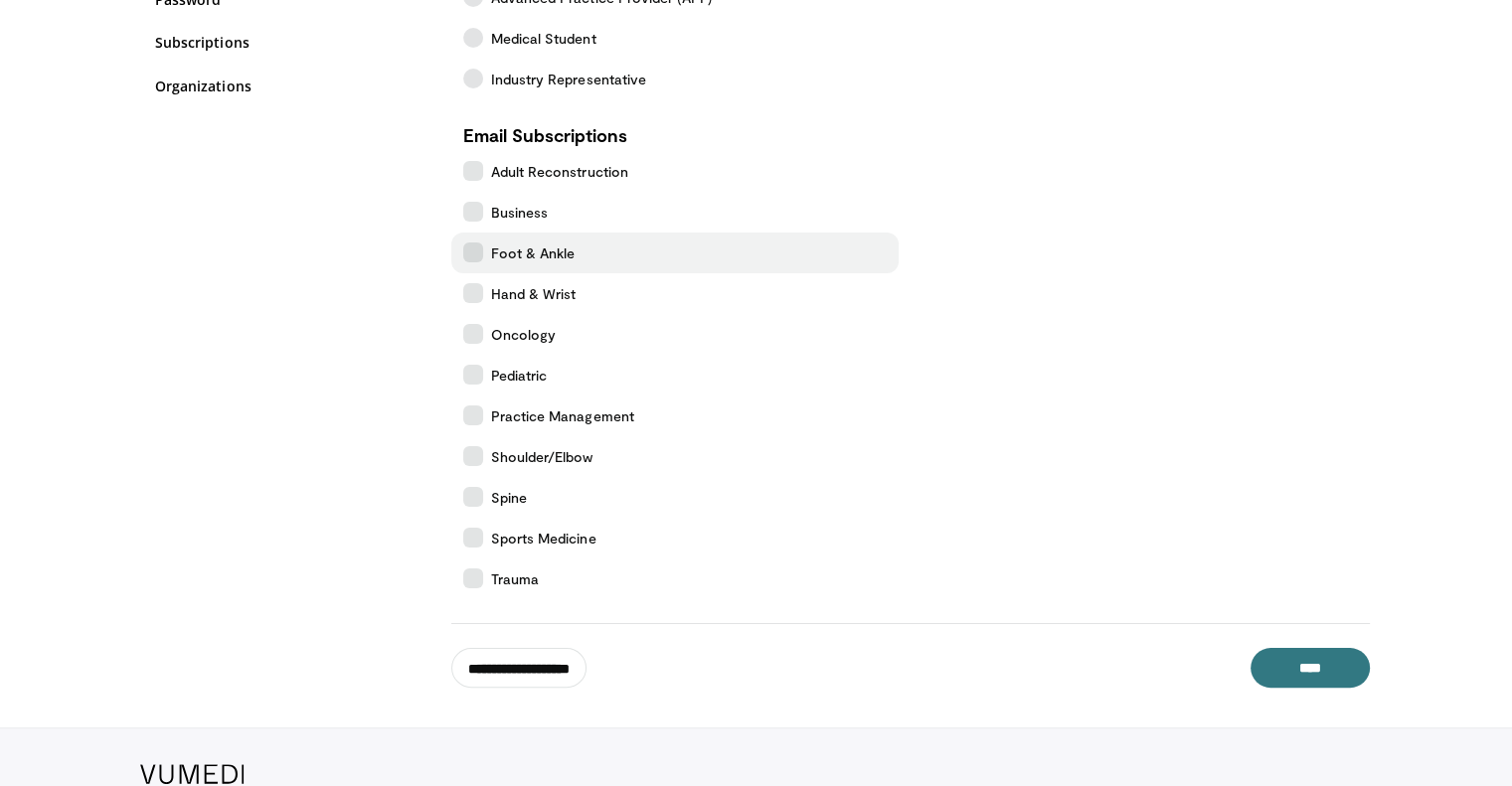 click at bounding box center (473, 252) 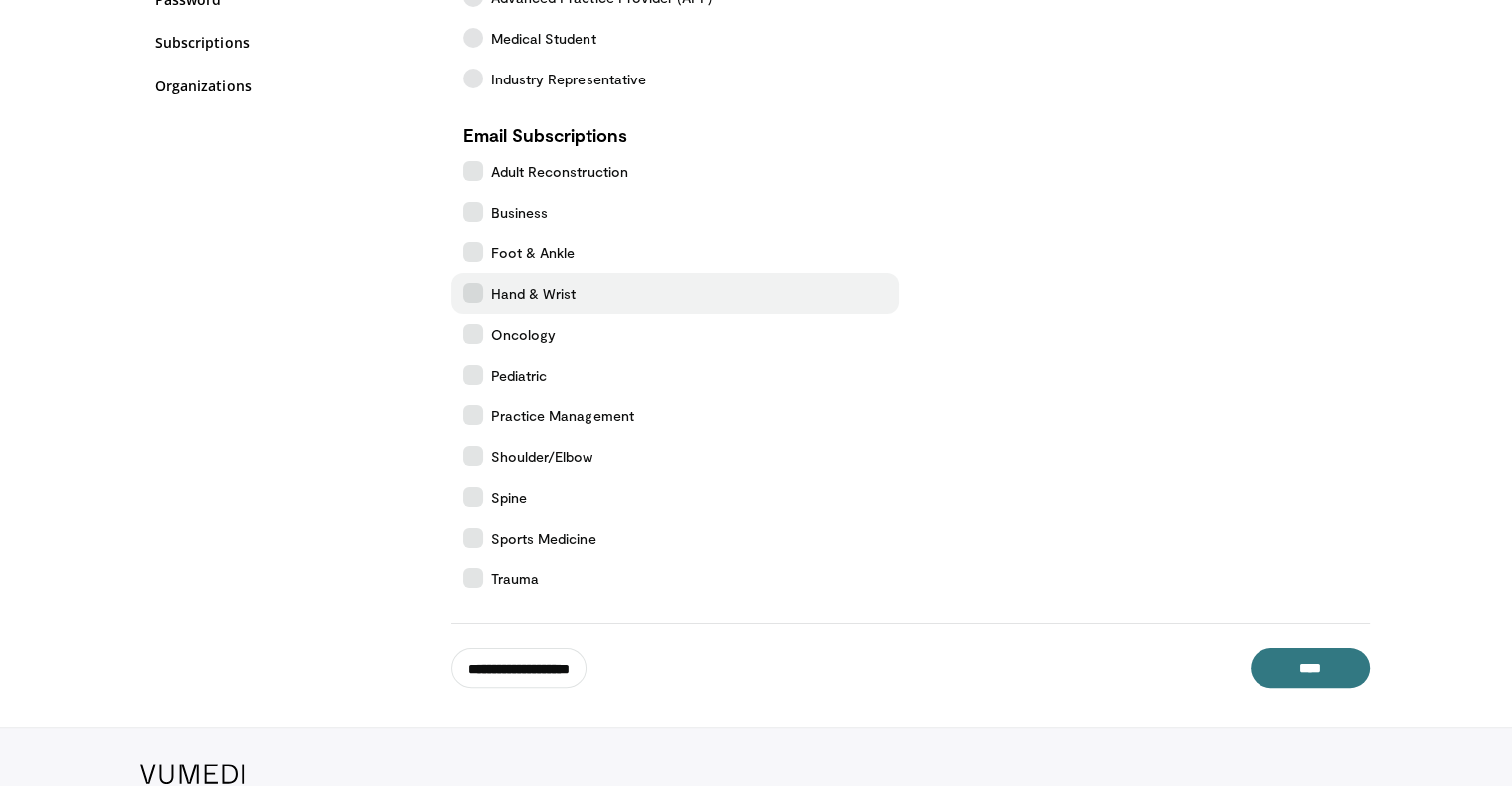 click at bounding box center [473, 293] 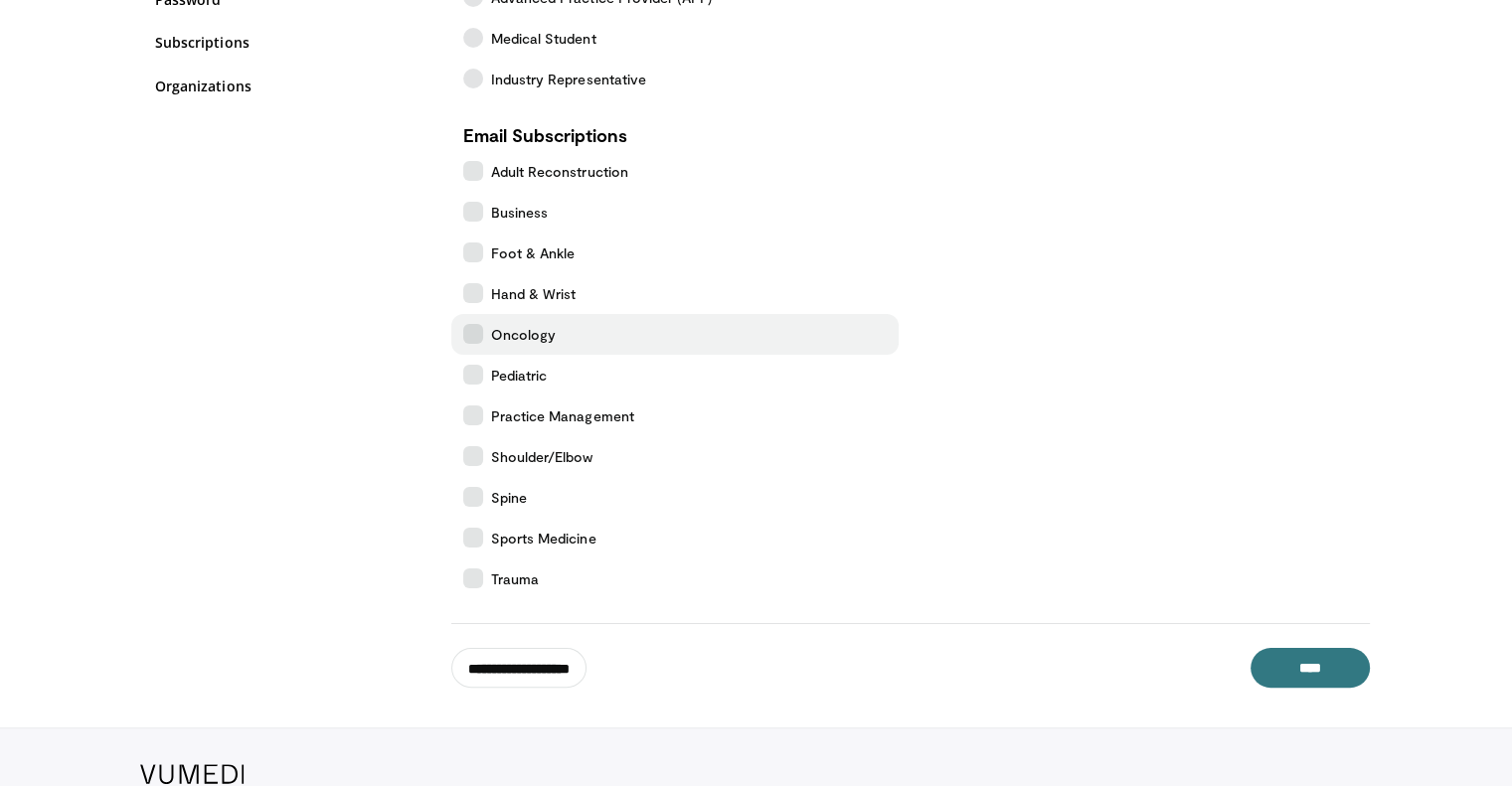 click at bounding box center [473, 334] 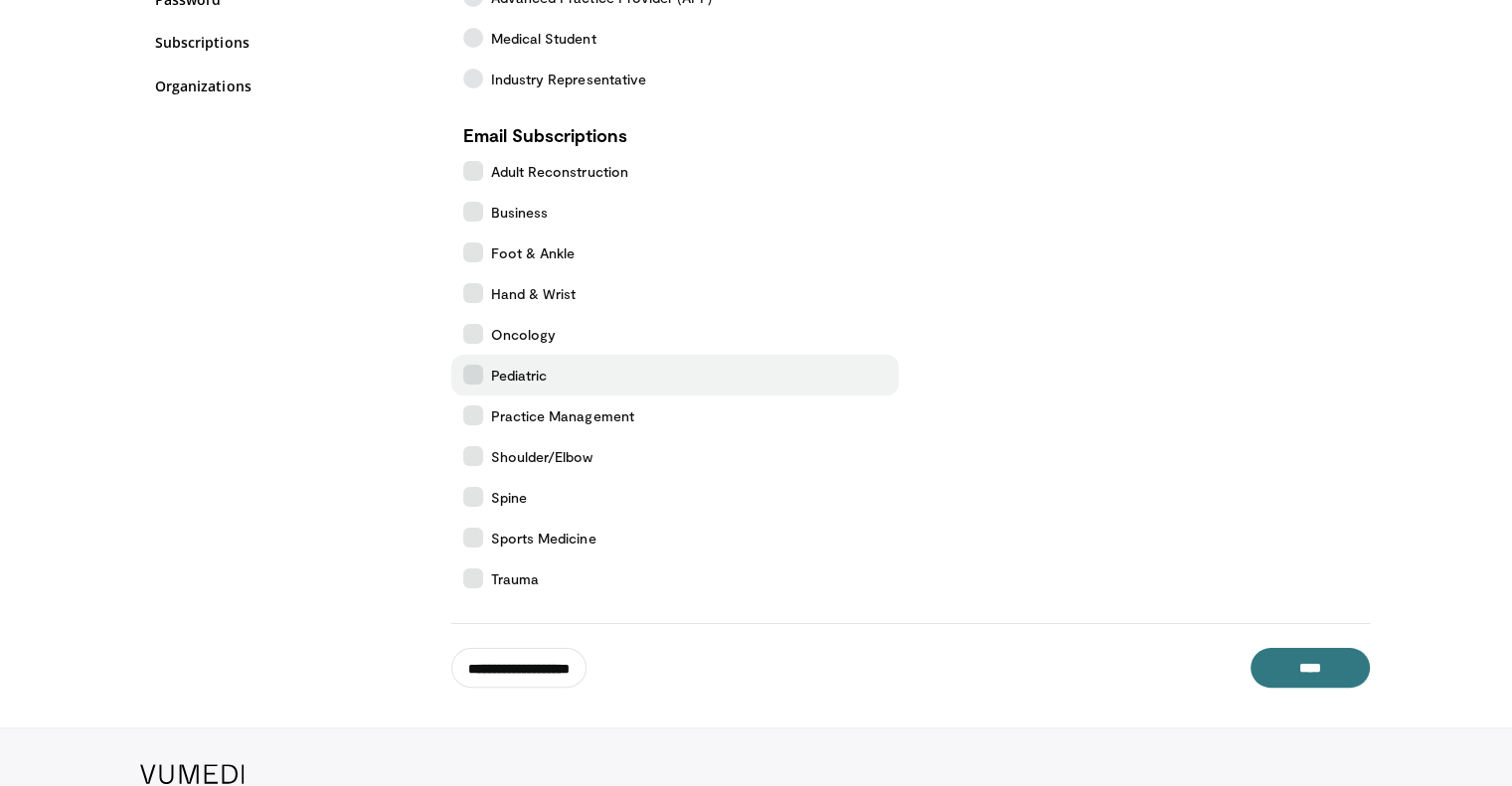 click at bounding box center (473, 375) 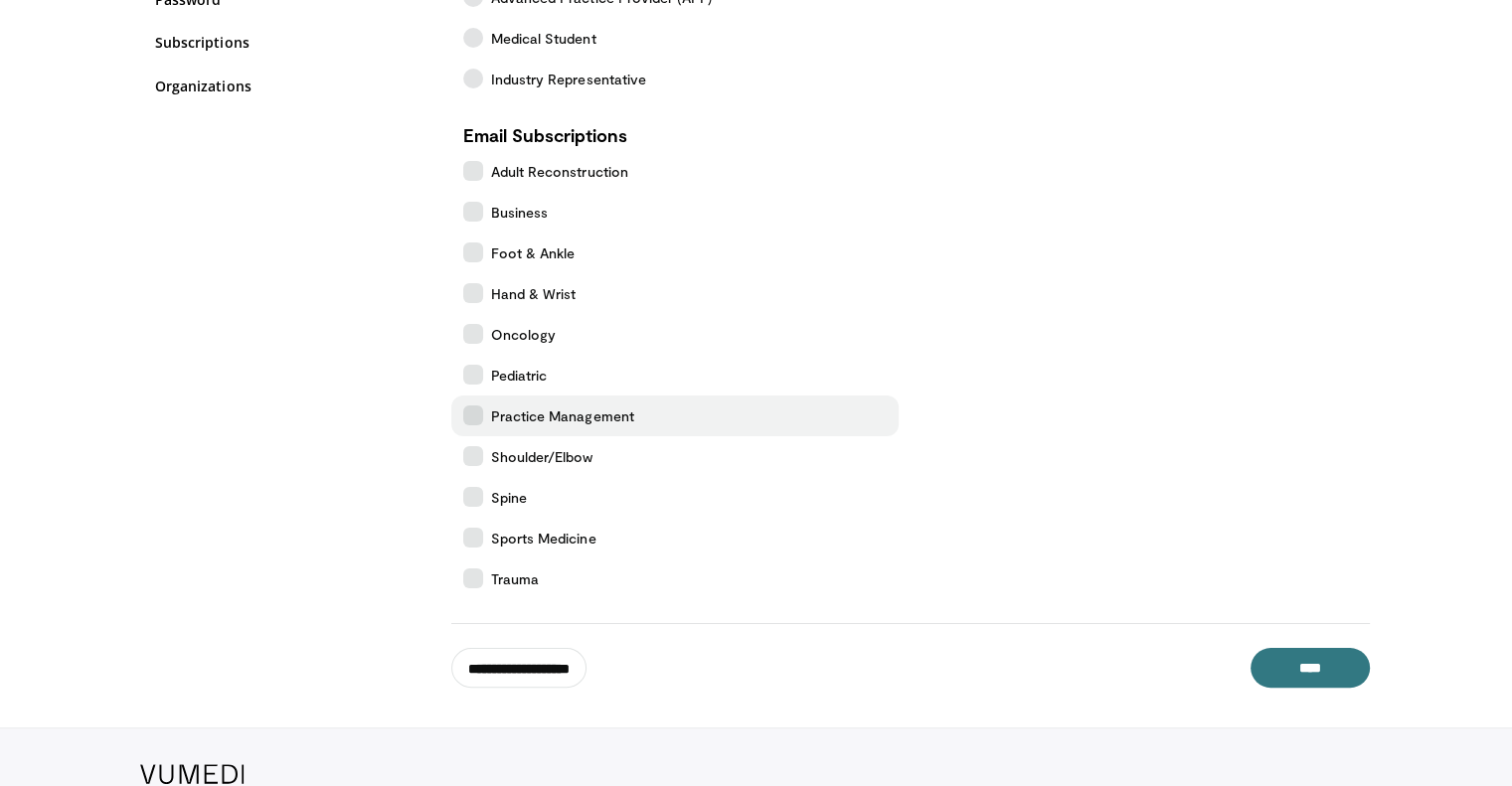click at bounding box center [473, 415] 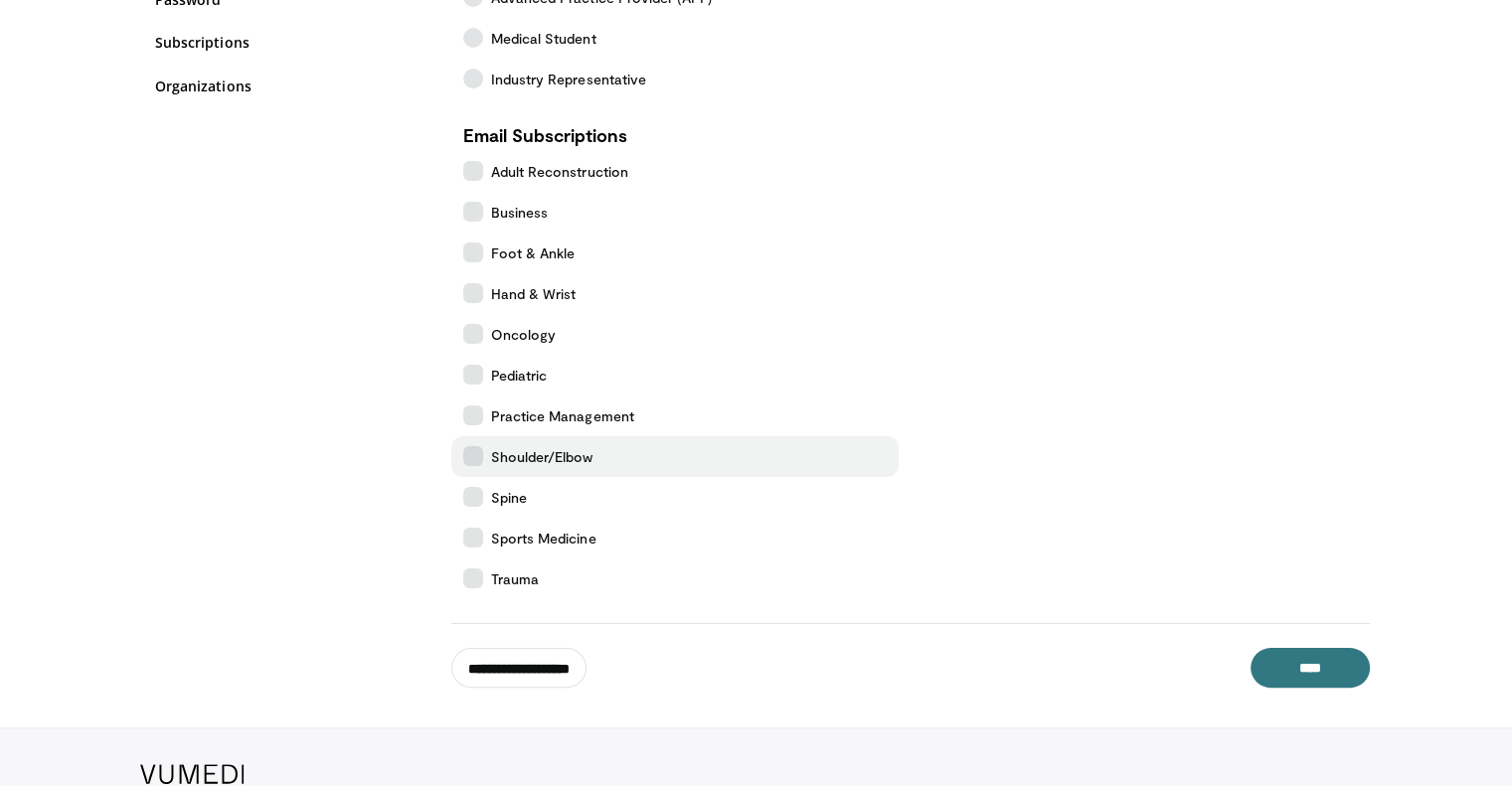 click on "Shoulder/Elbow" at bounding box center (675, 456) 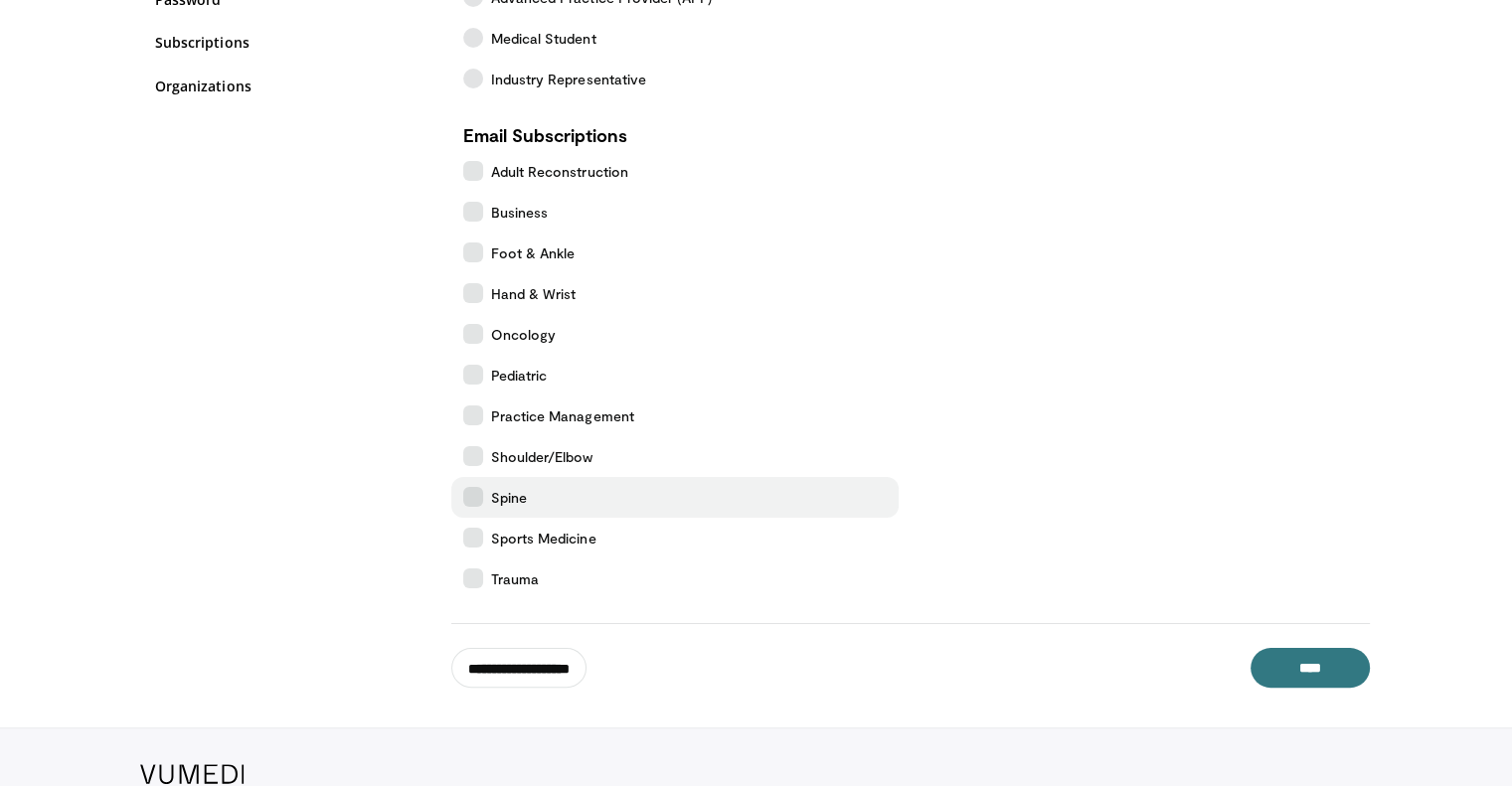 click on "Spine" at bounding box center [675, 497] 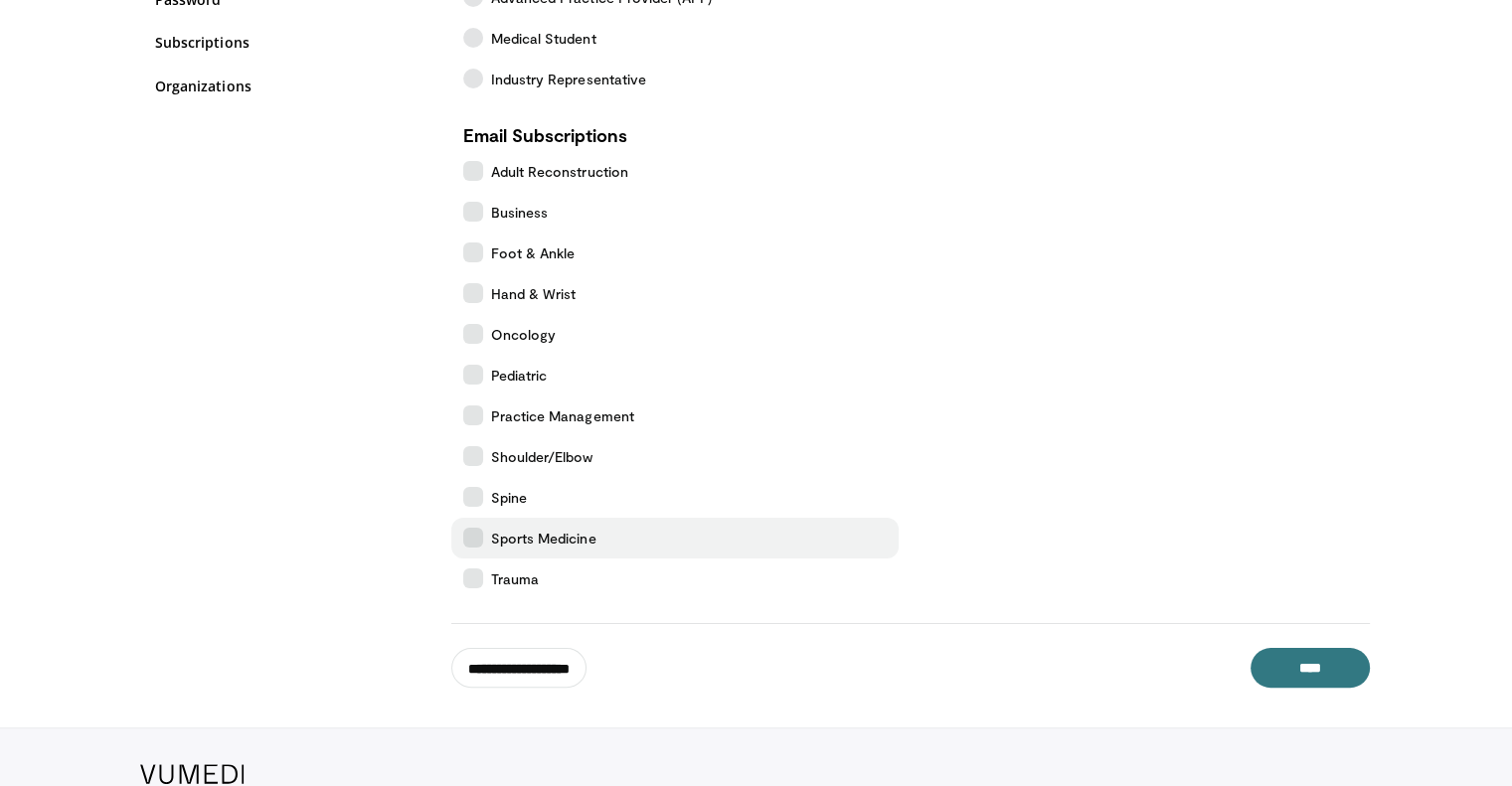 click on "Sports Medicine" at bounding box center [675, 538] 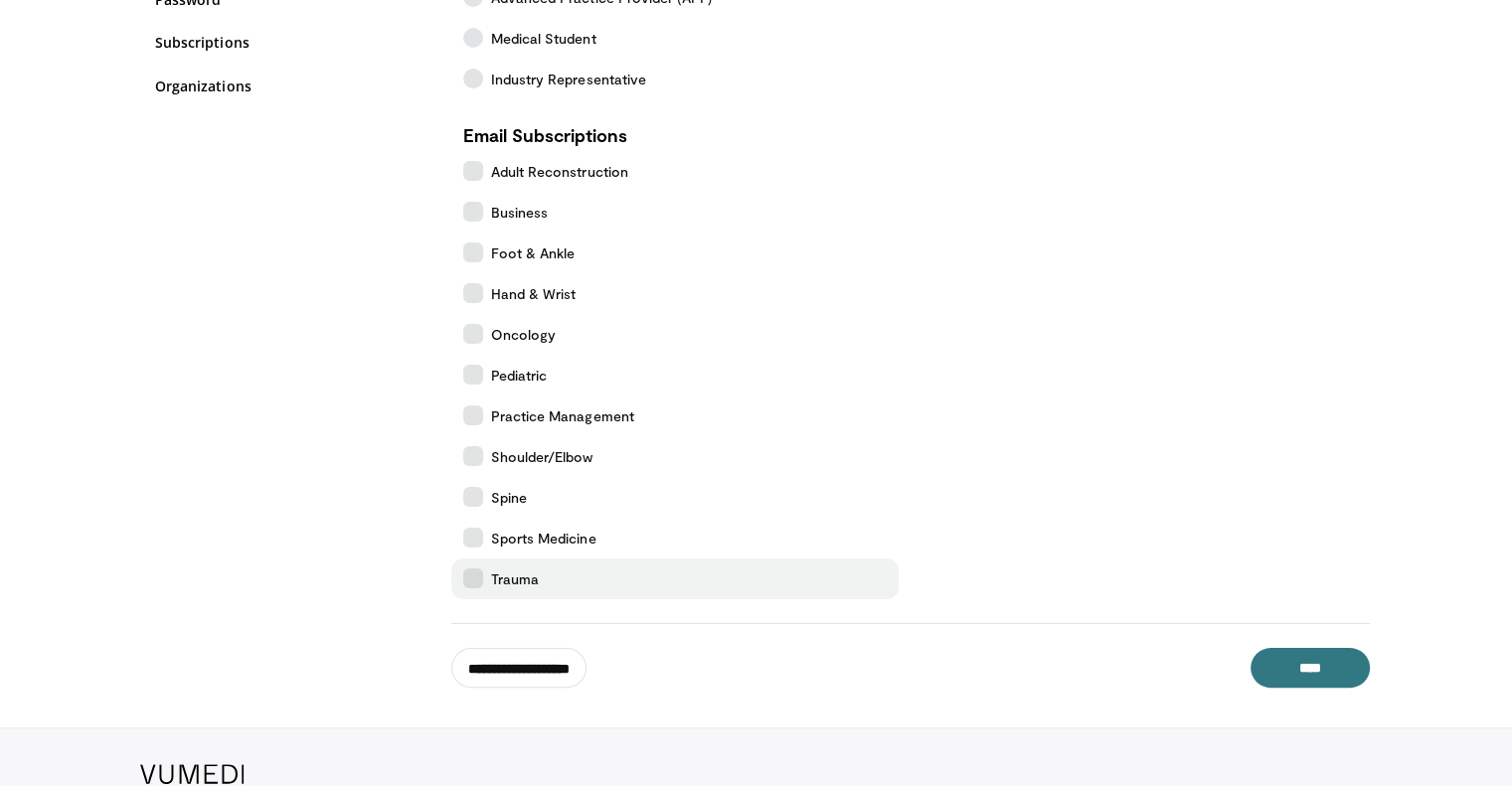 click on "Trauma" at bounding box center [675, 578] 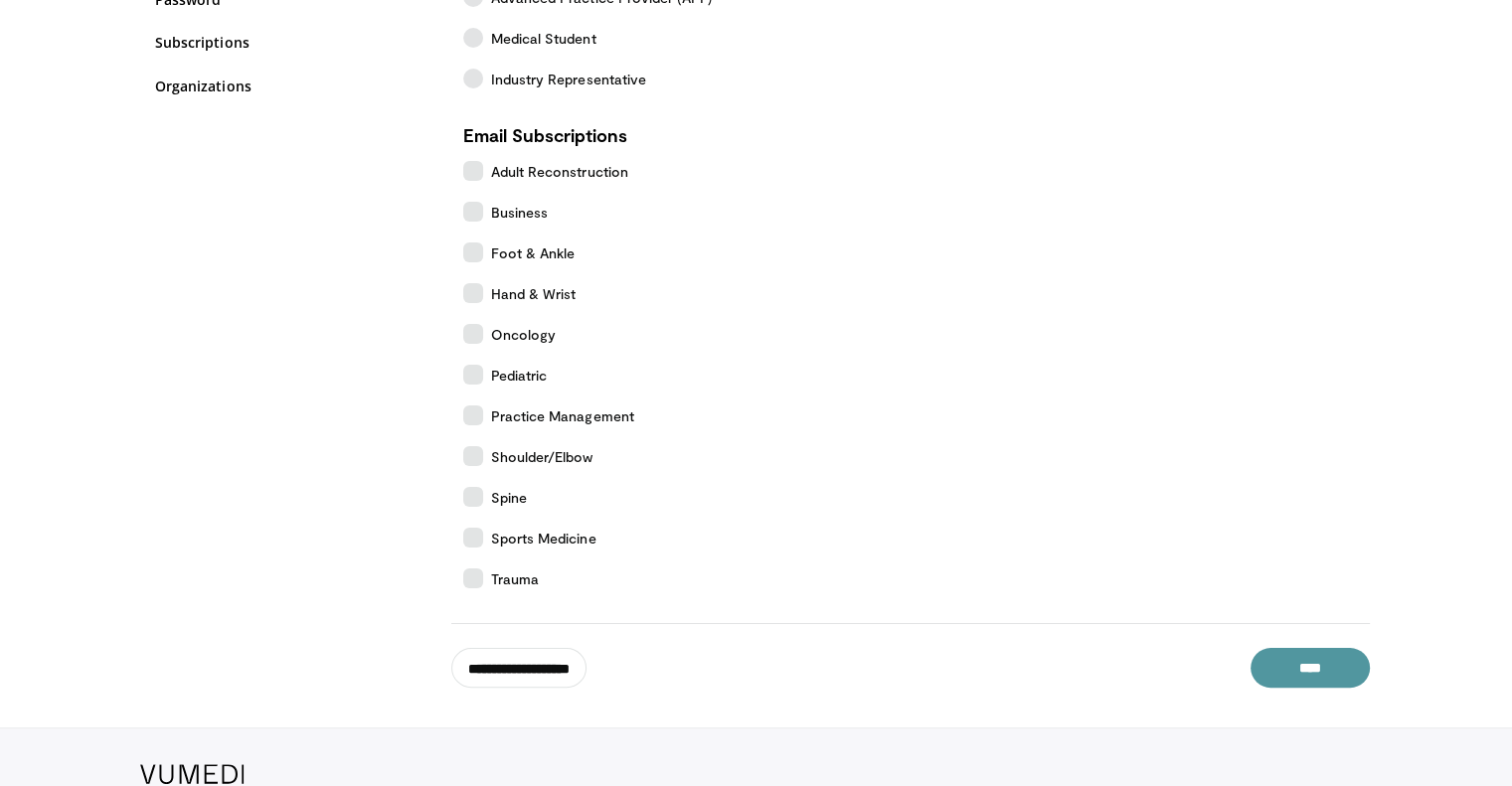 click on "****" at bounding box center (1310, 668) 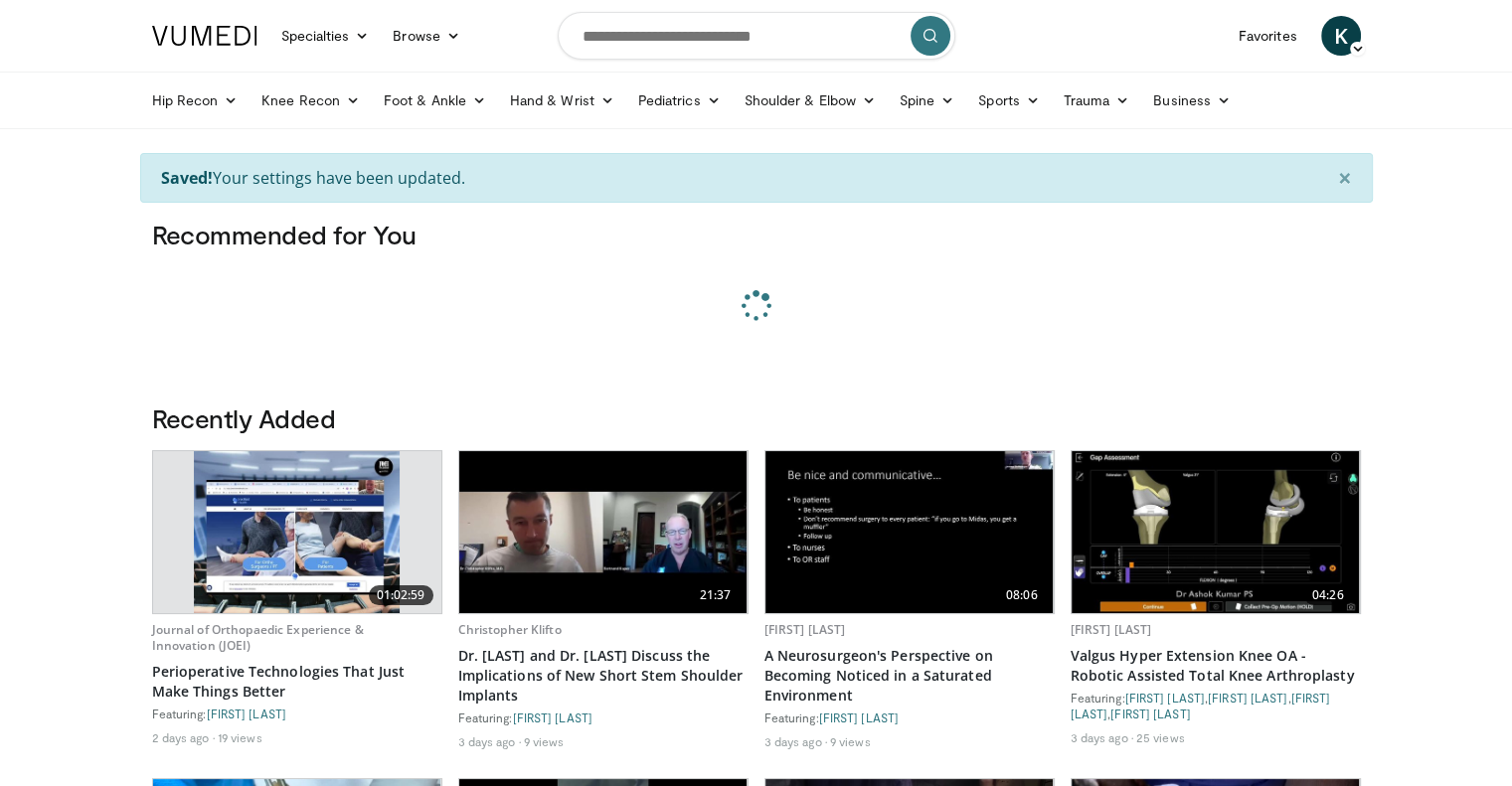 scroll, scrollTop: 0, scrollLeft: 0, axis: both 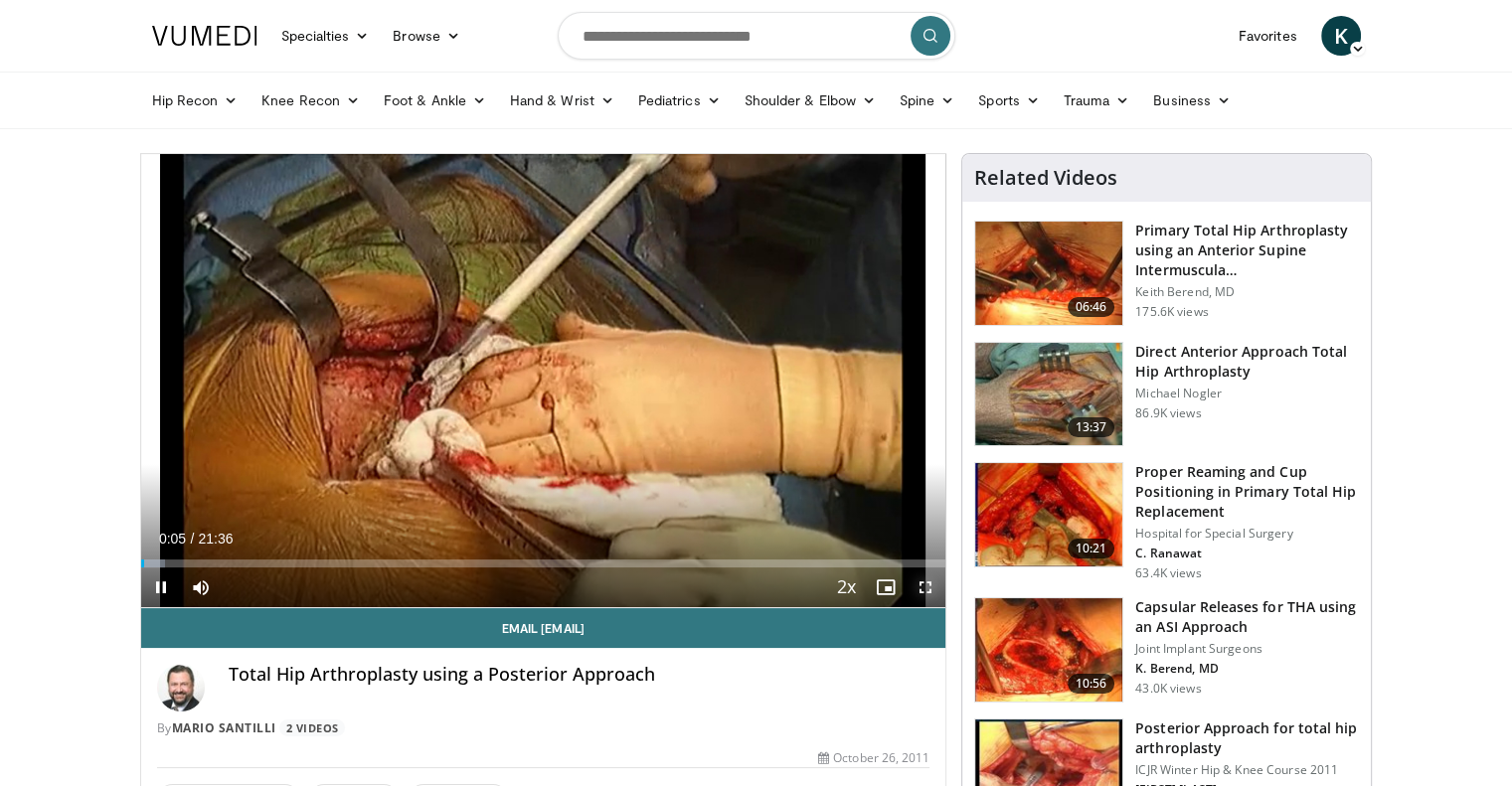 click at bounding box center (925, 587) 